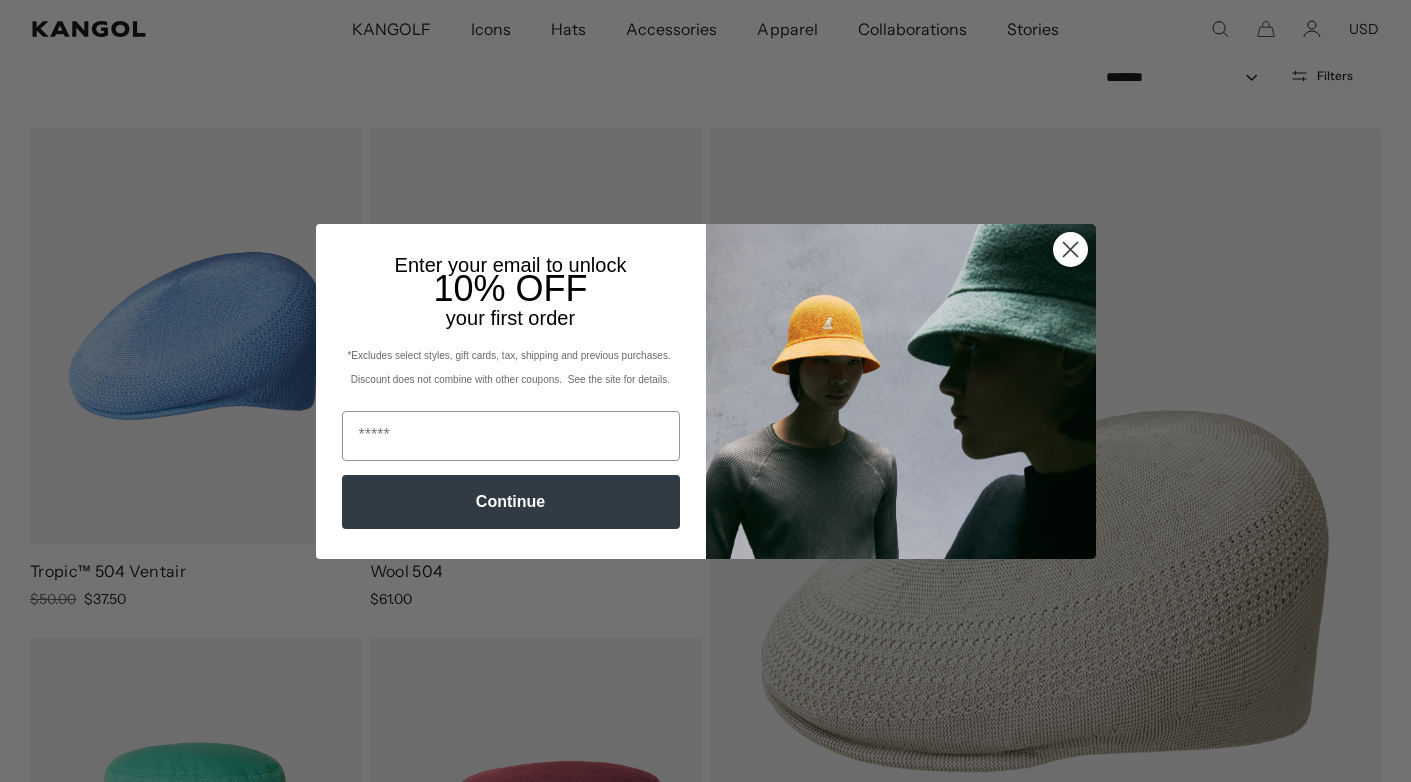 scroll, scrollTop: 183, scrollLeft: 0, axis: vertical 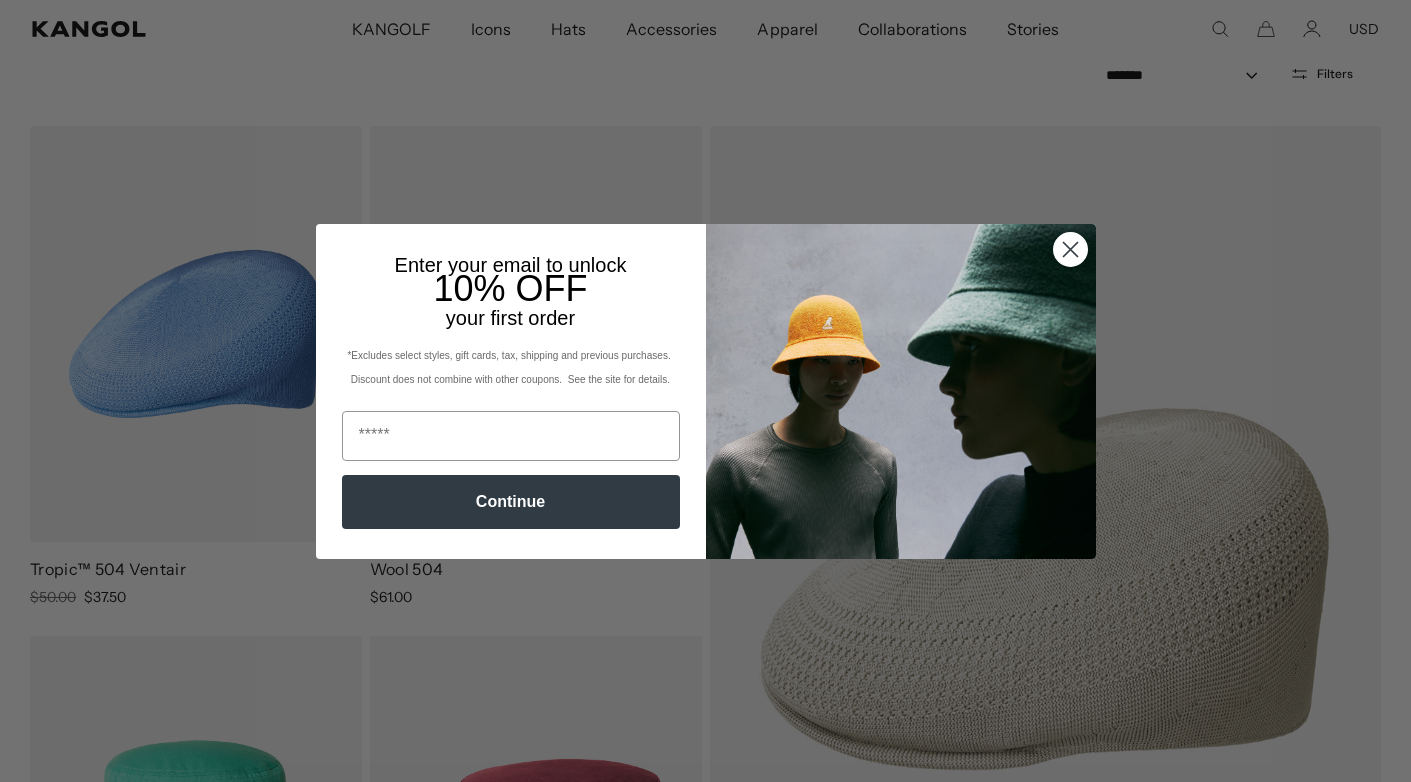 click 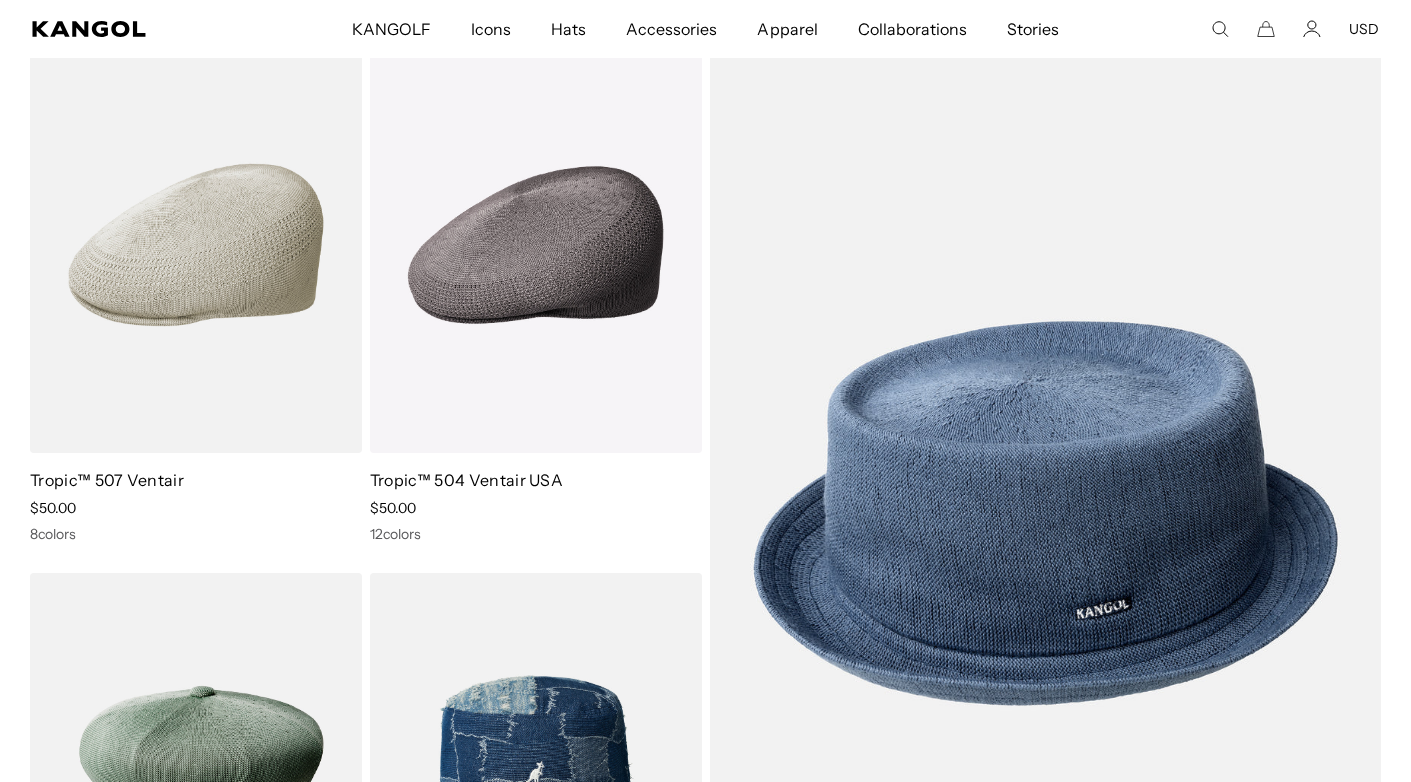 scroll, scrollTop: 0, scrollLeft: 0, axis: both 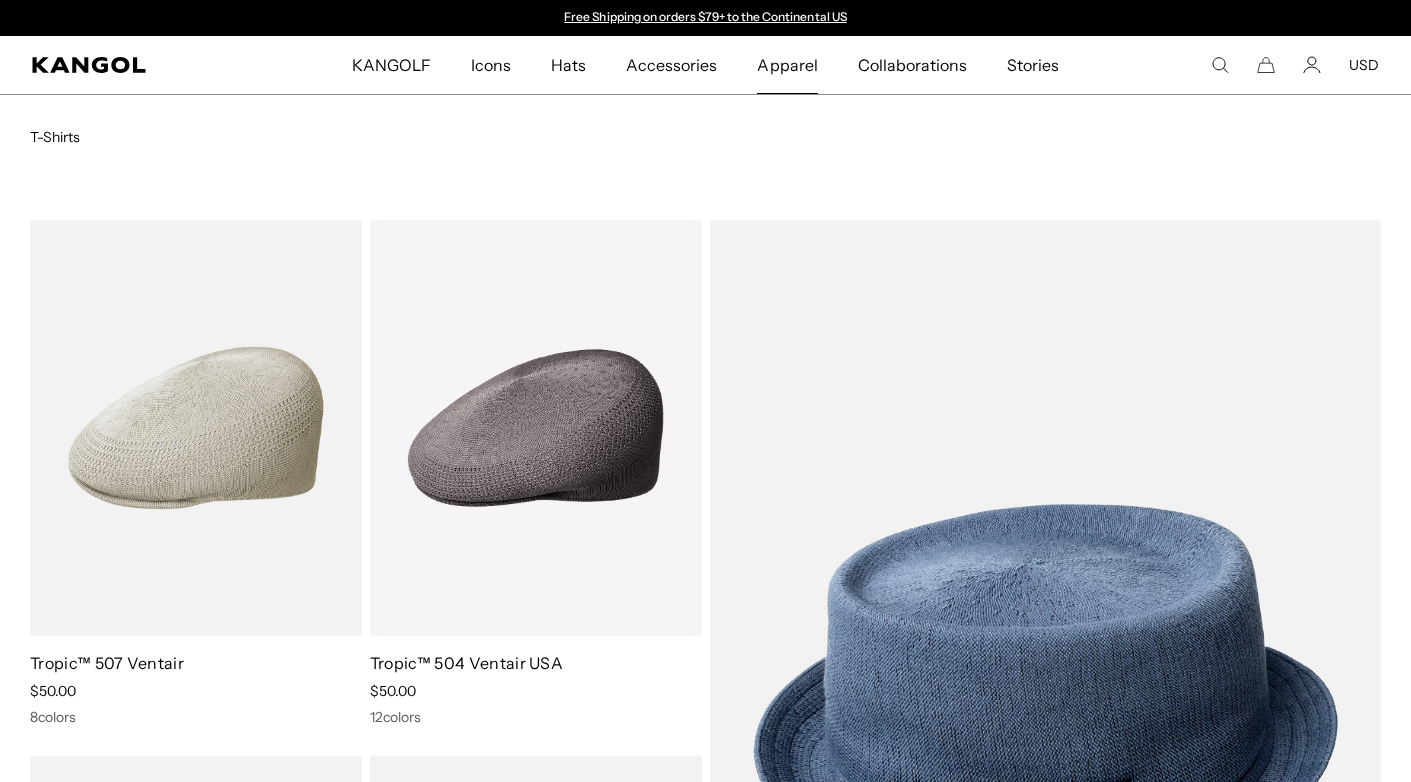 click on "Apparel" at bounding box center (787, 65) 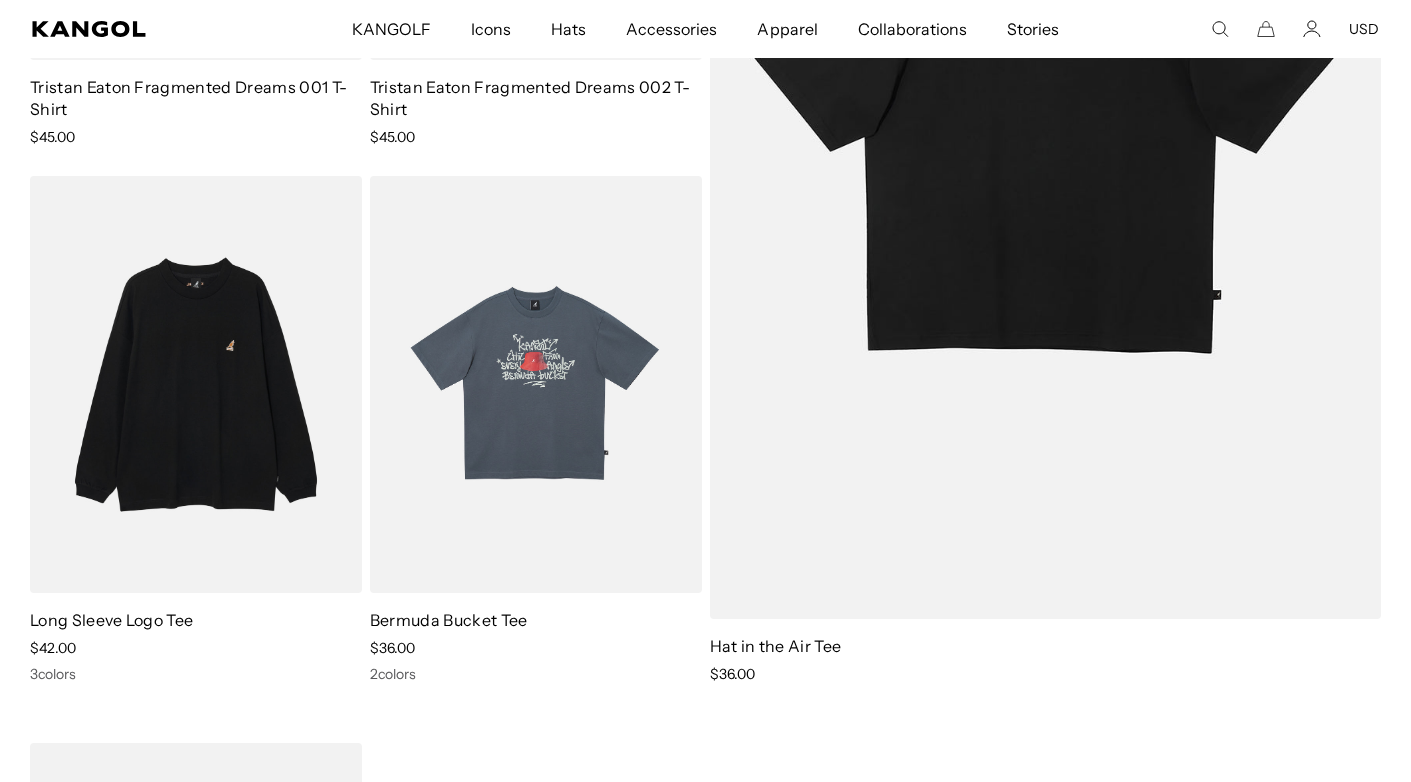scroll, scrollTop: 578, scrollLeft: 0, axis: vertical 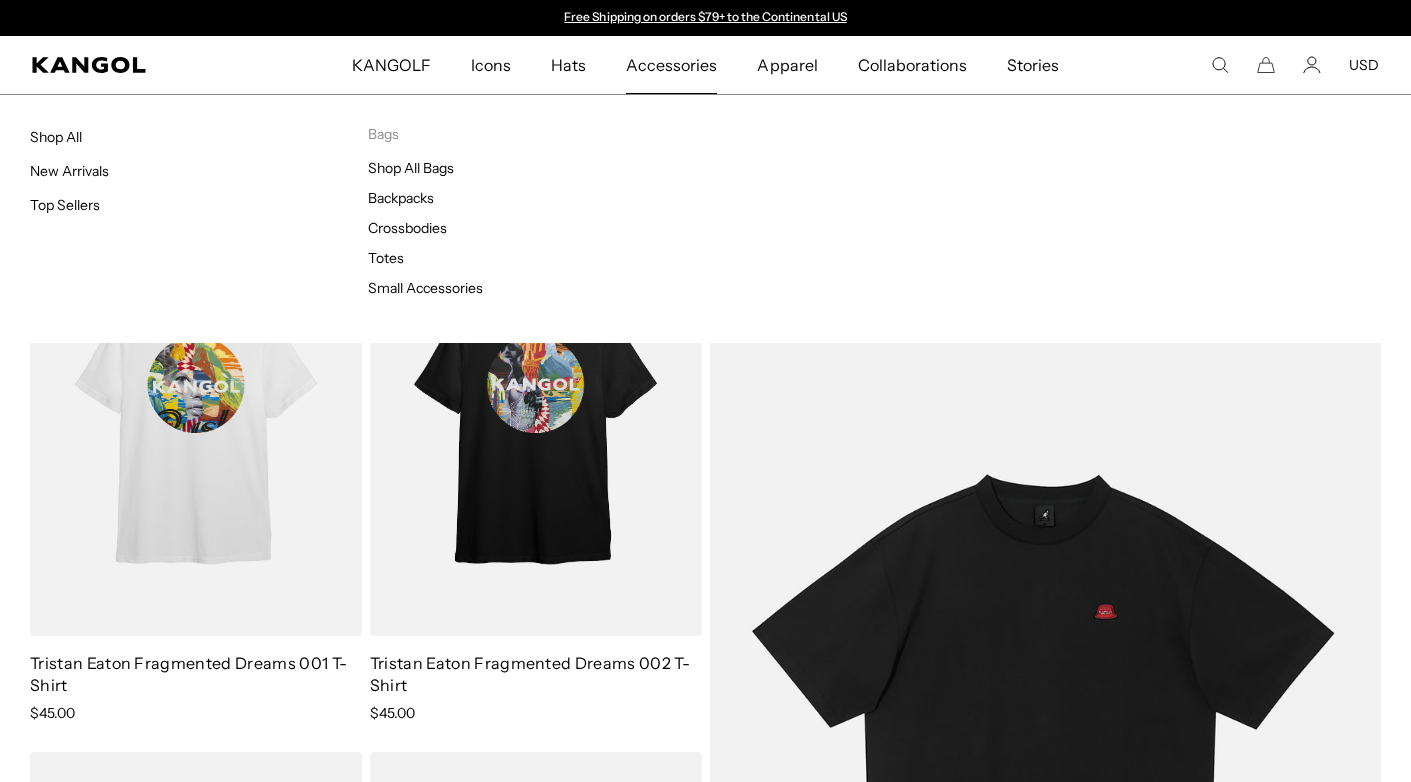 click on "Accessories" at bounding box center (671, 65) 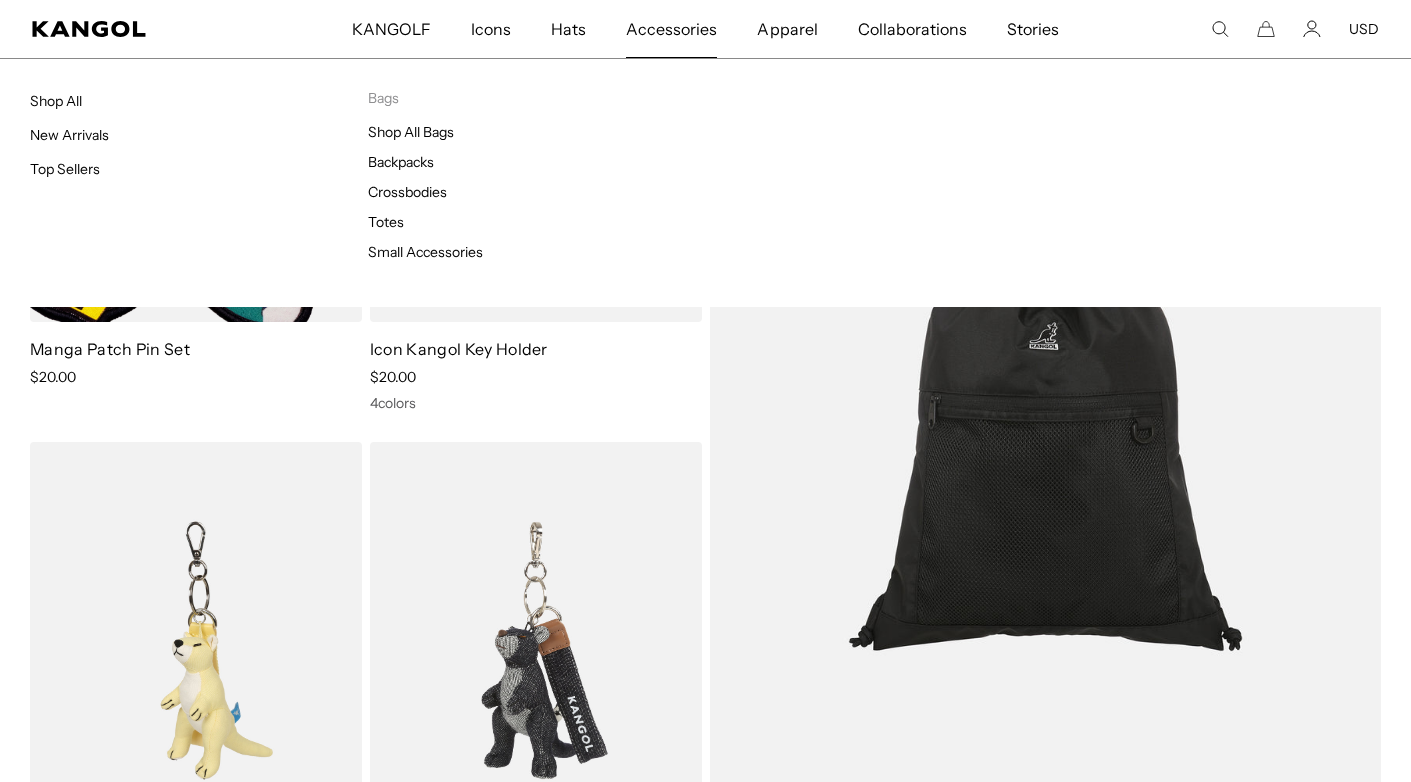 scroll, scrollTop: 356, scrollLeft: 0, axis: vertical 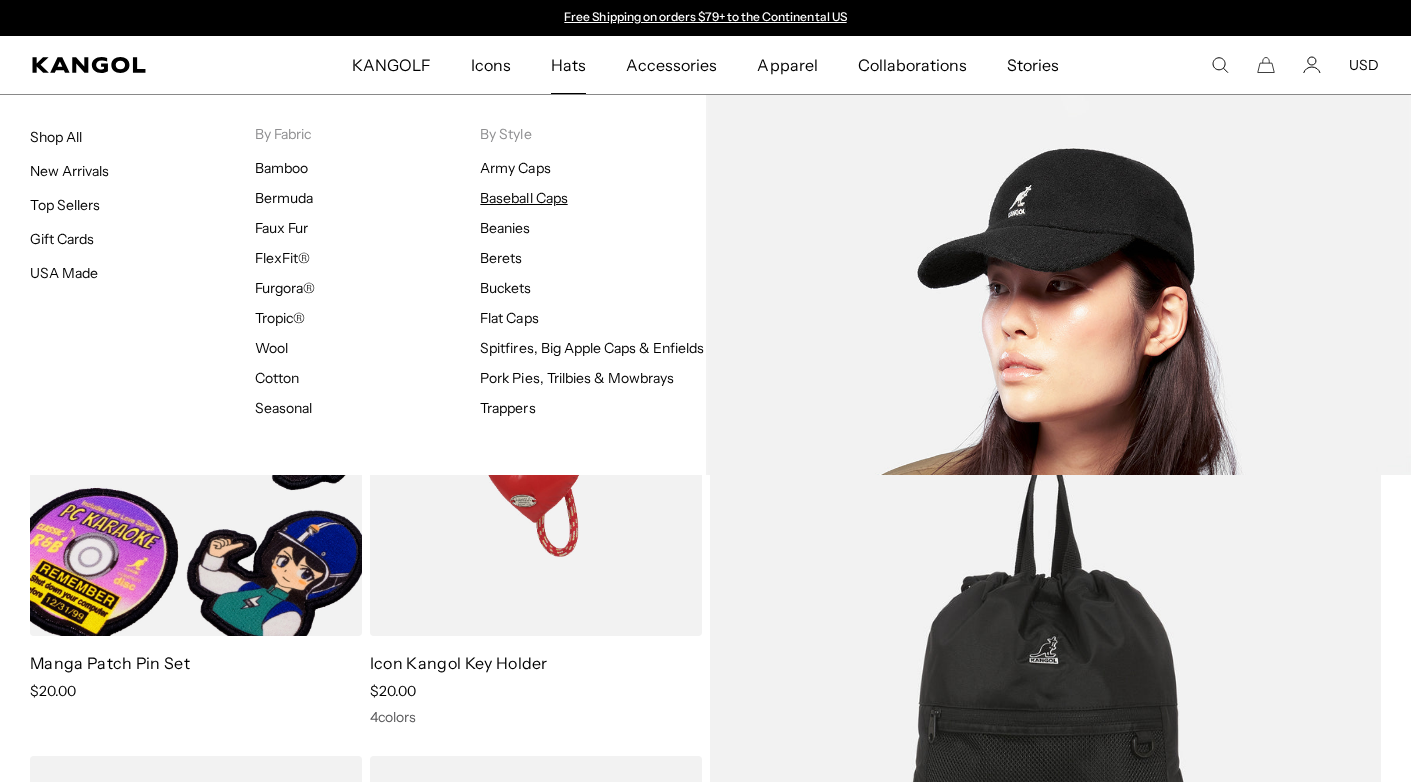 click on "Baseball Caps" at bounding box center [523, 198] 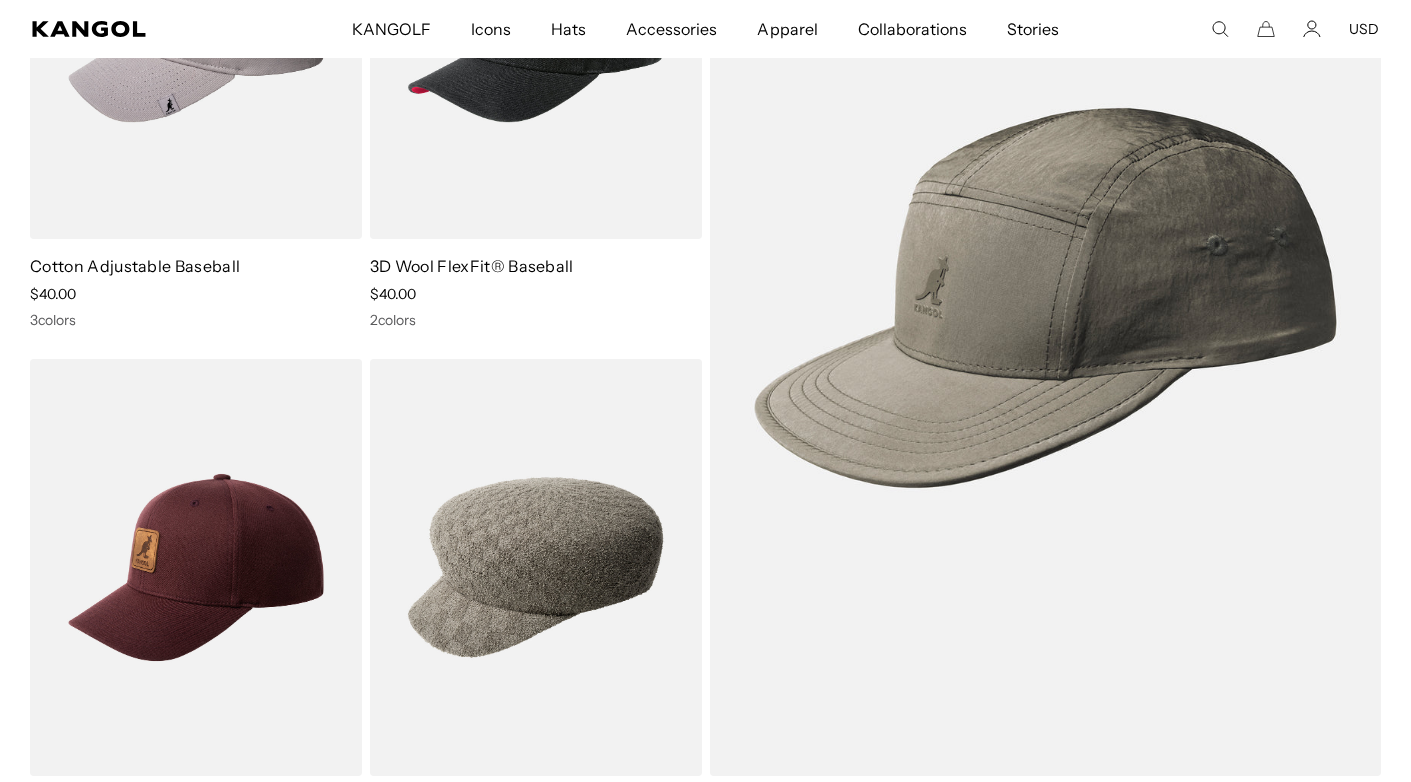 scroll, scrollTop: 399, scrollLeft: 0, axis: vertical 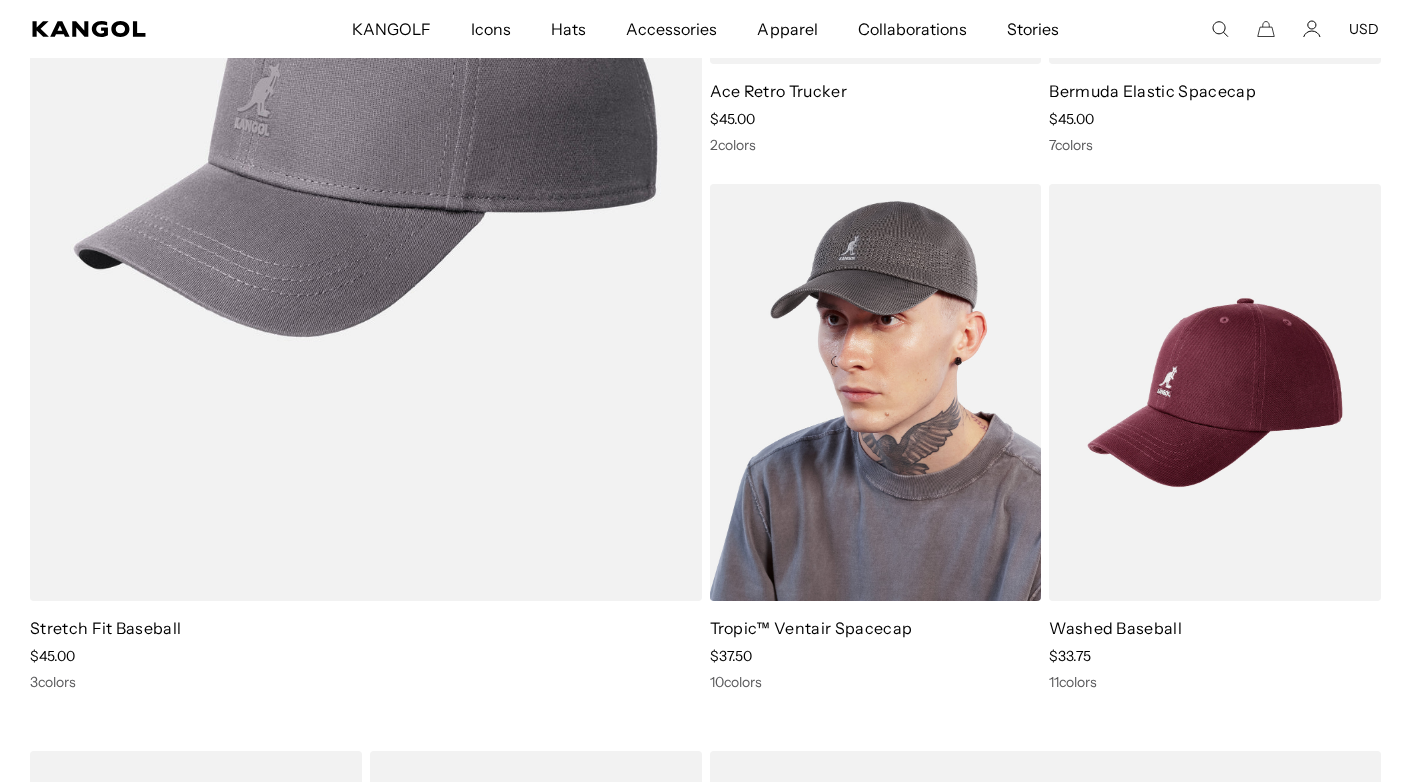 click at bounding box center [876, 392] 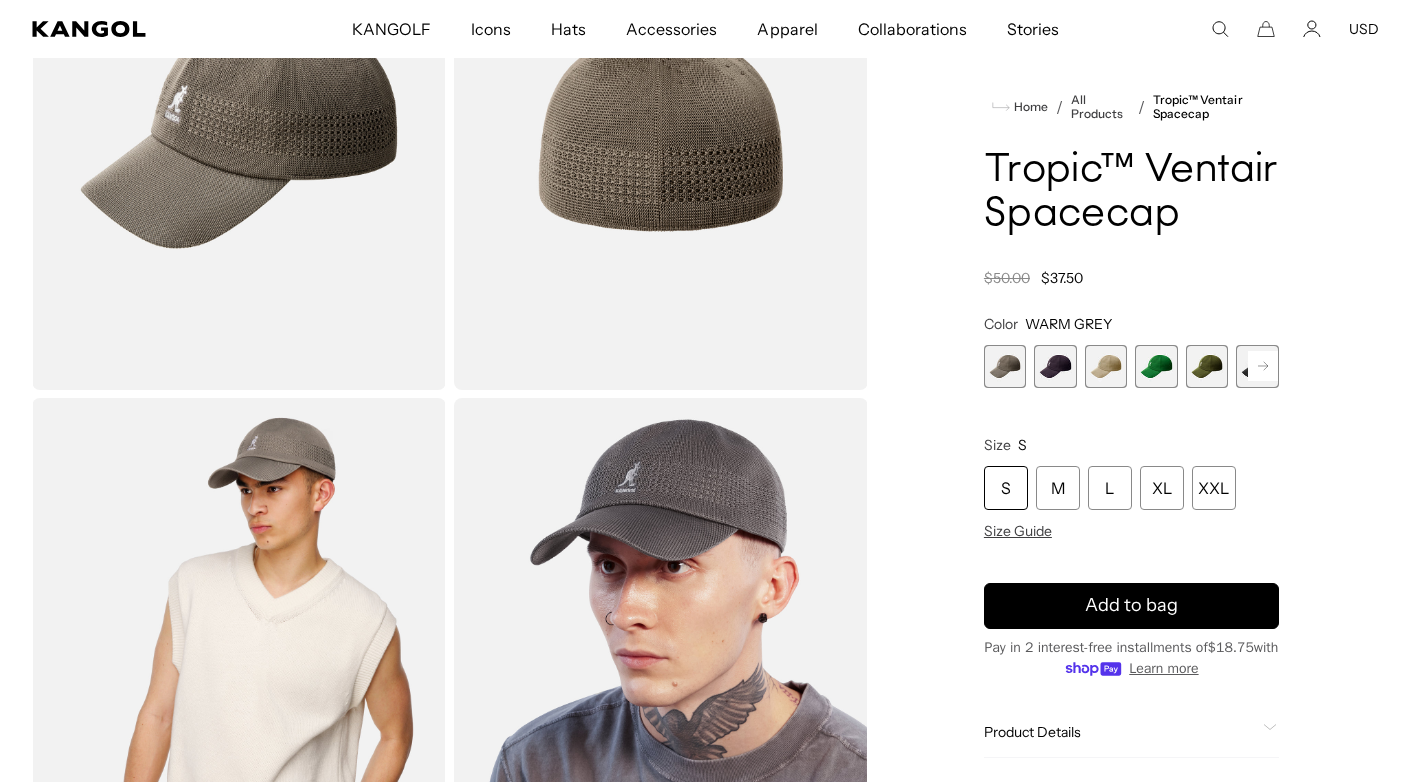 scroll, scrollTop: 262, scrollLeft: 0, axis: vertical 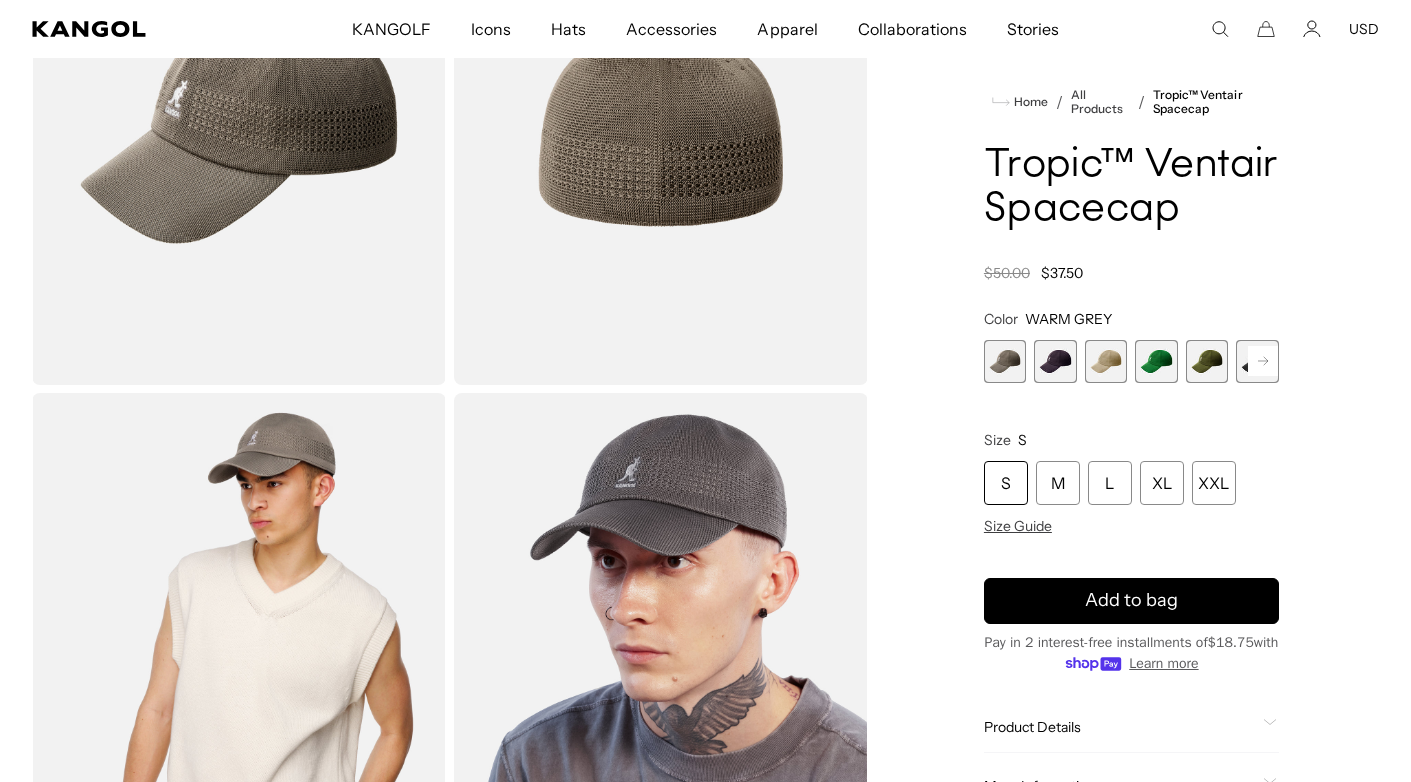 click 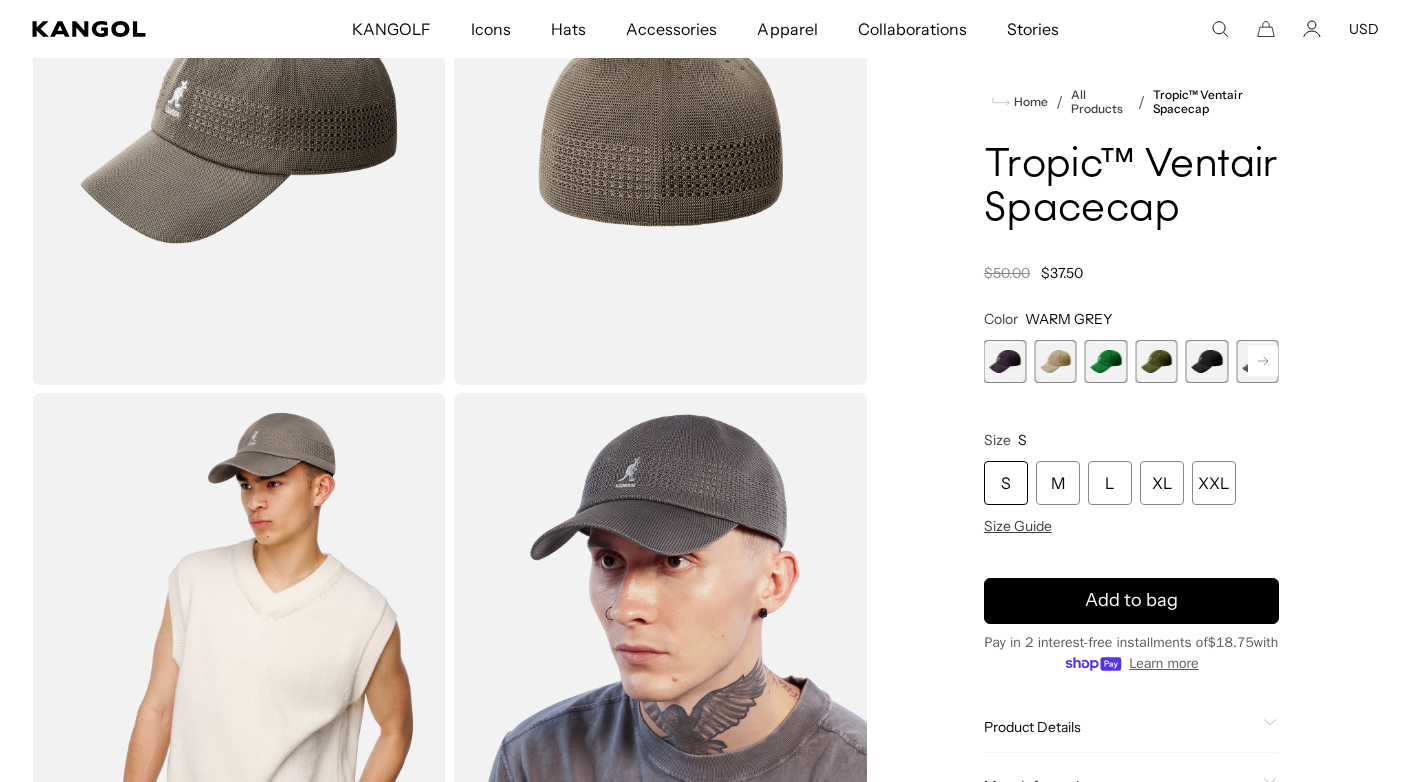 click 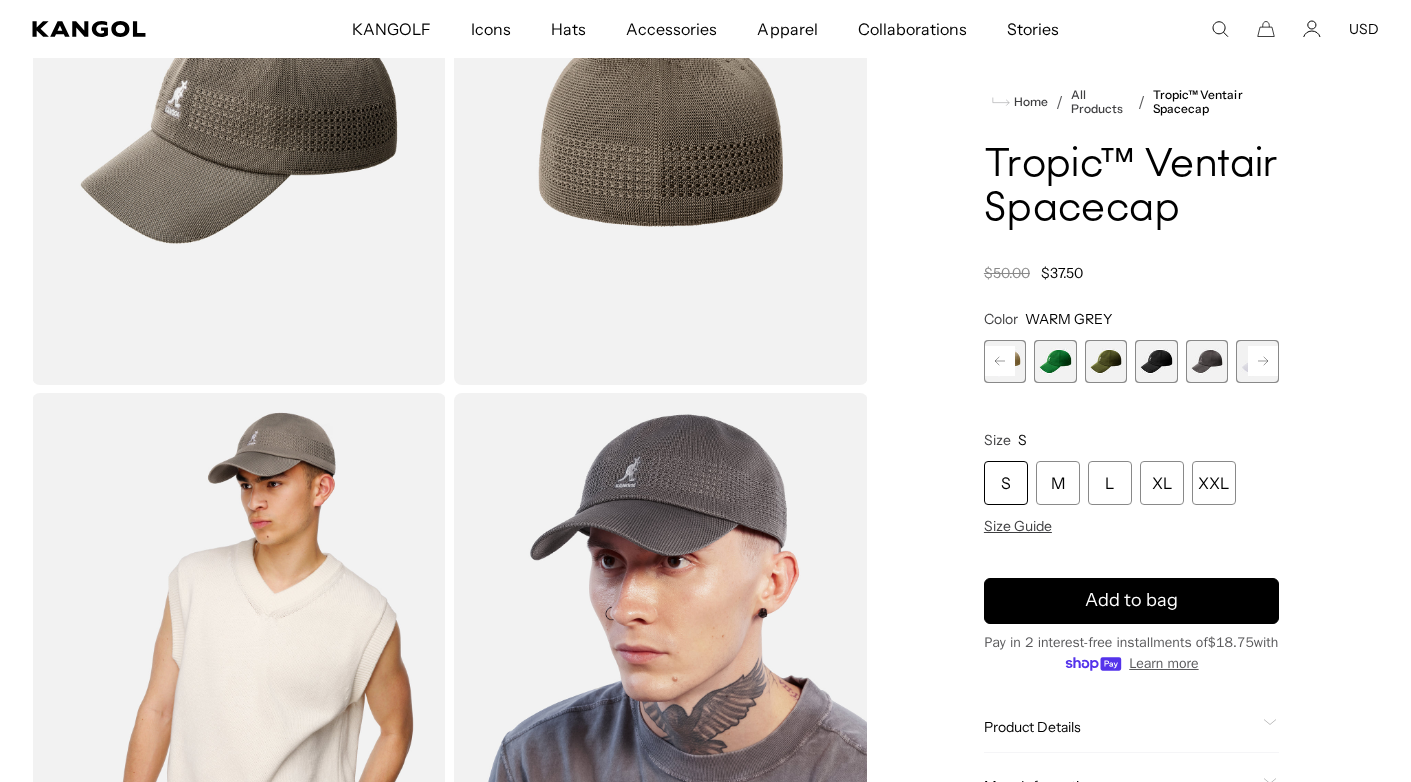 click 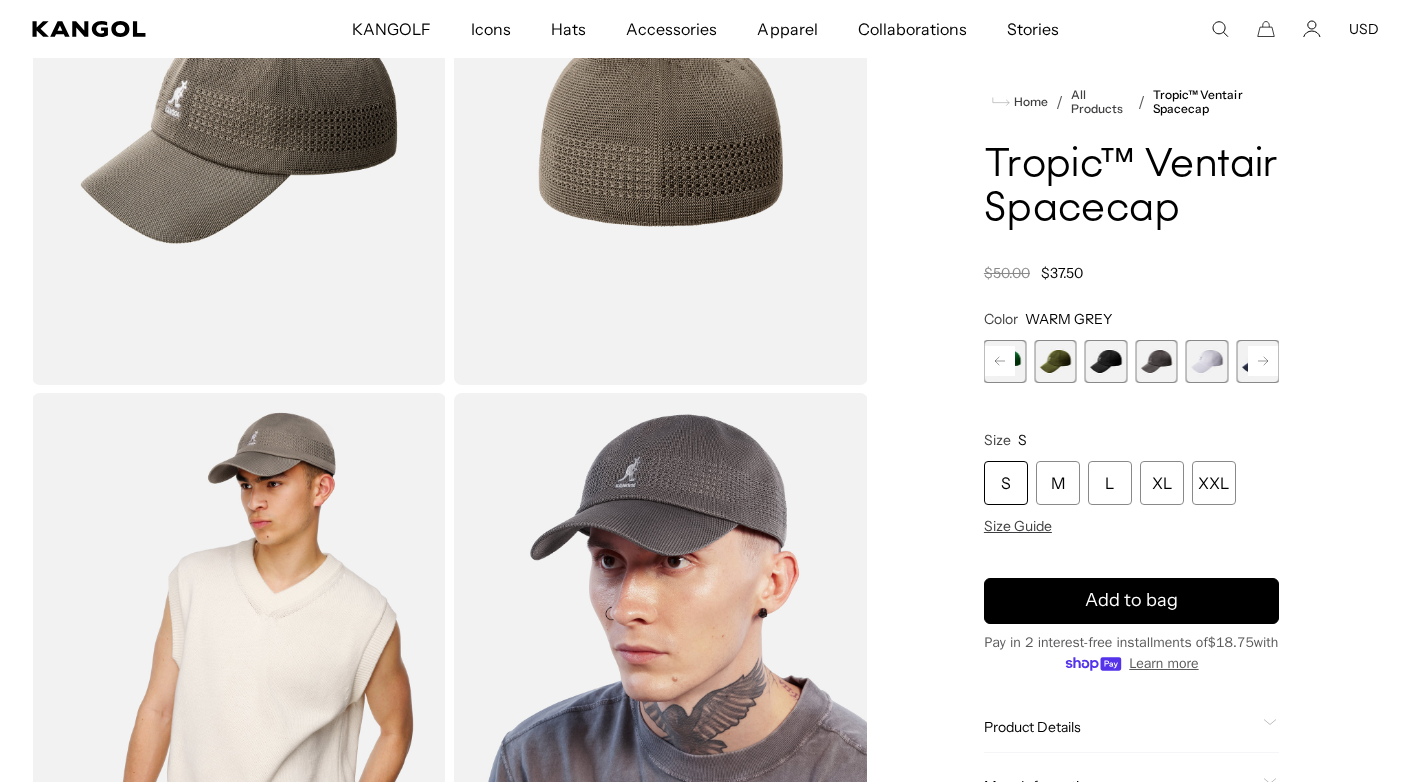 click 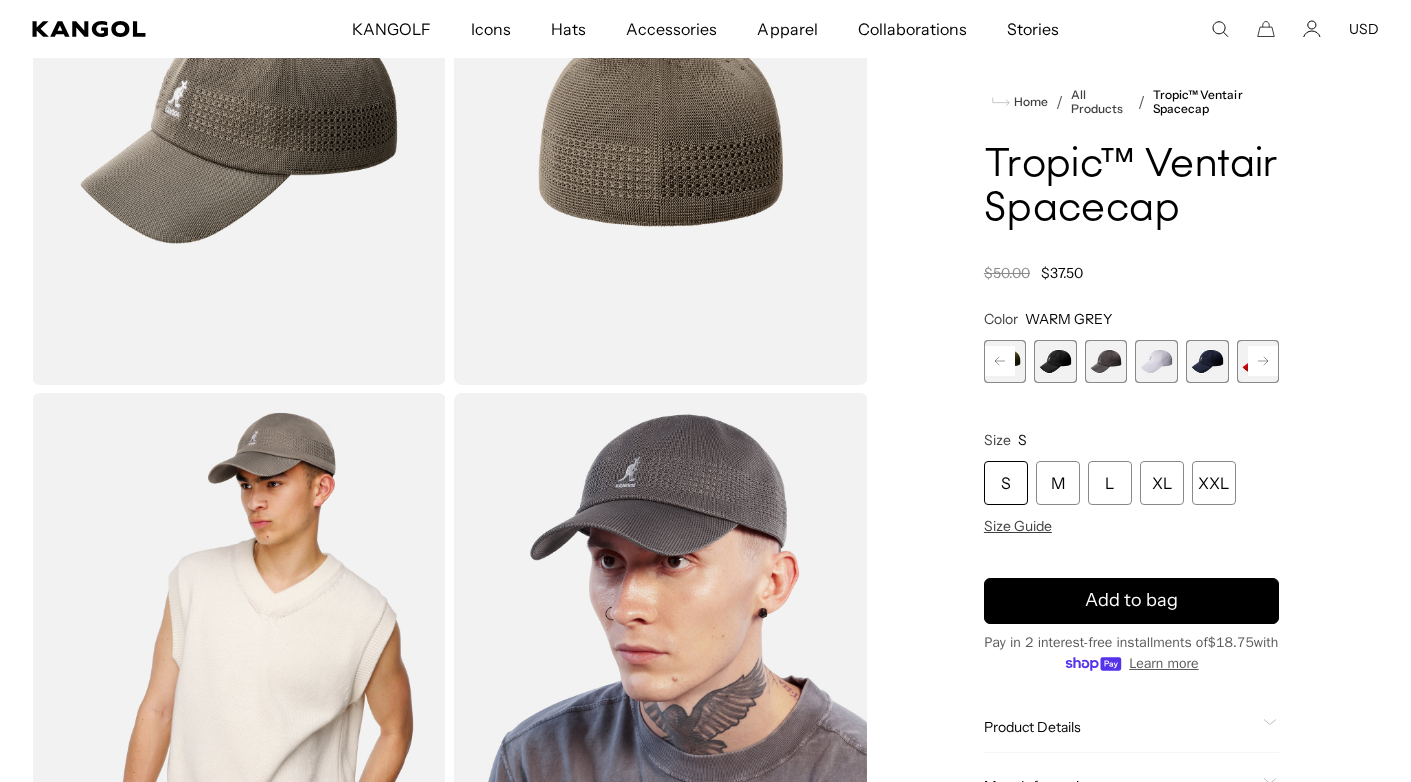 click 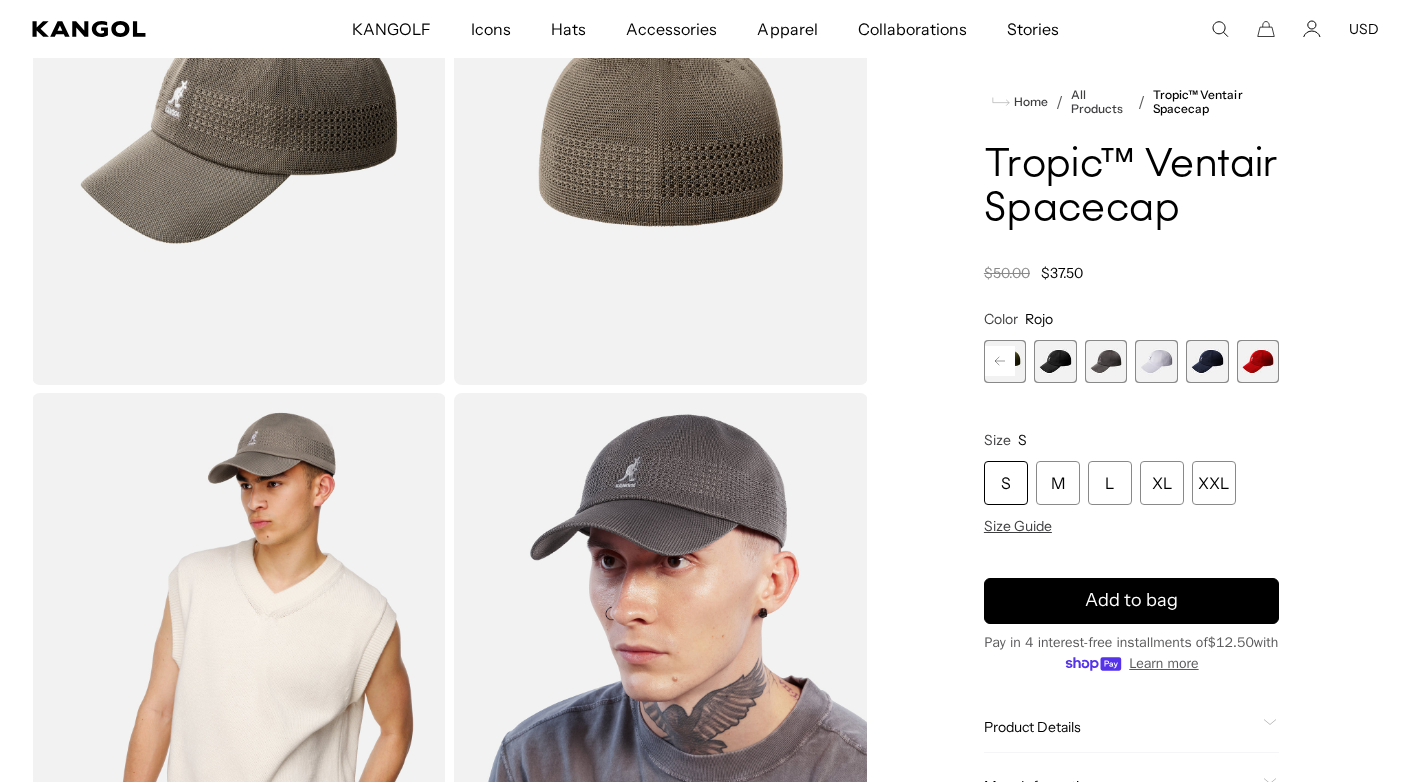 scroll, scrollTop: 0, scrollLeft: 412, axis: horizontal 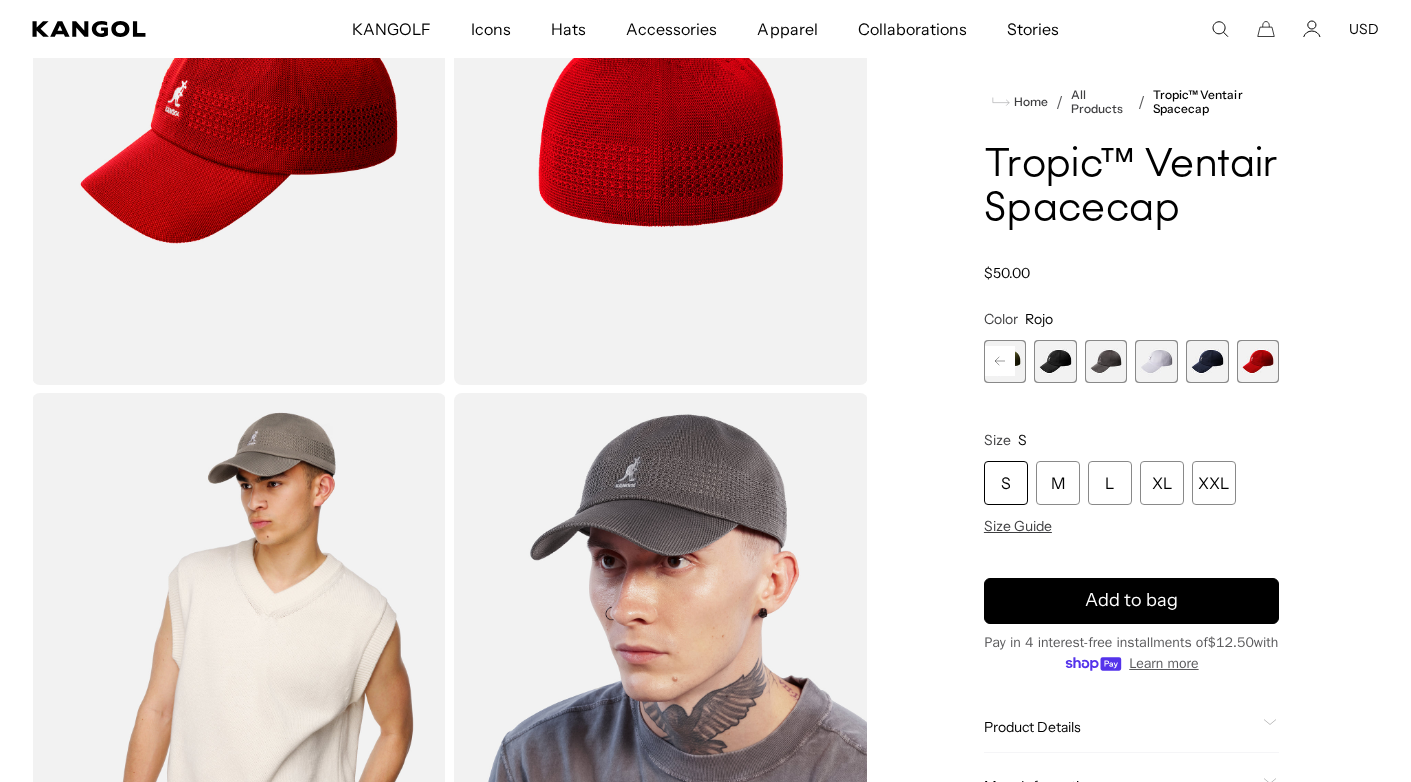 click at bounding box center (1207, 361) 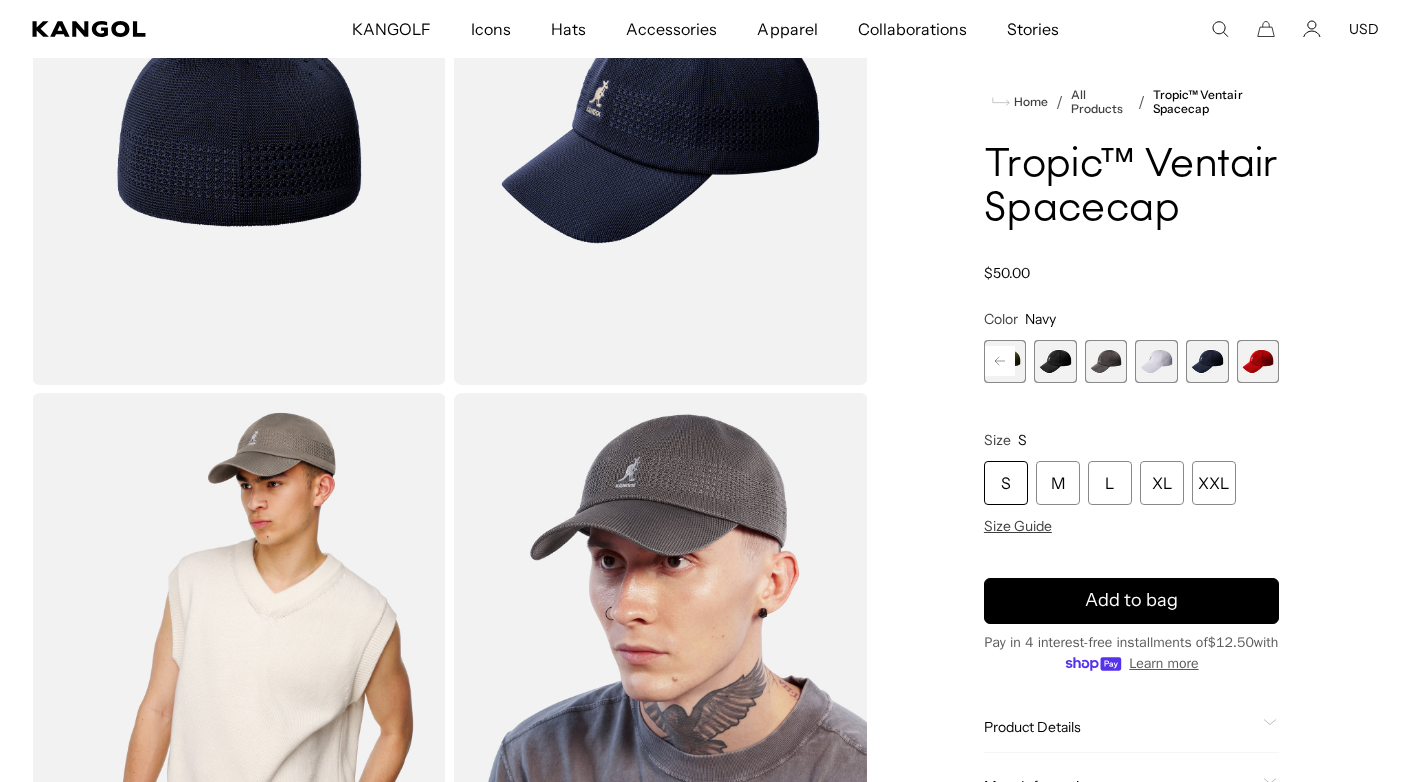 scroll, scrollTop: 0, scrollLeft: 0, axis: both 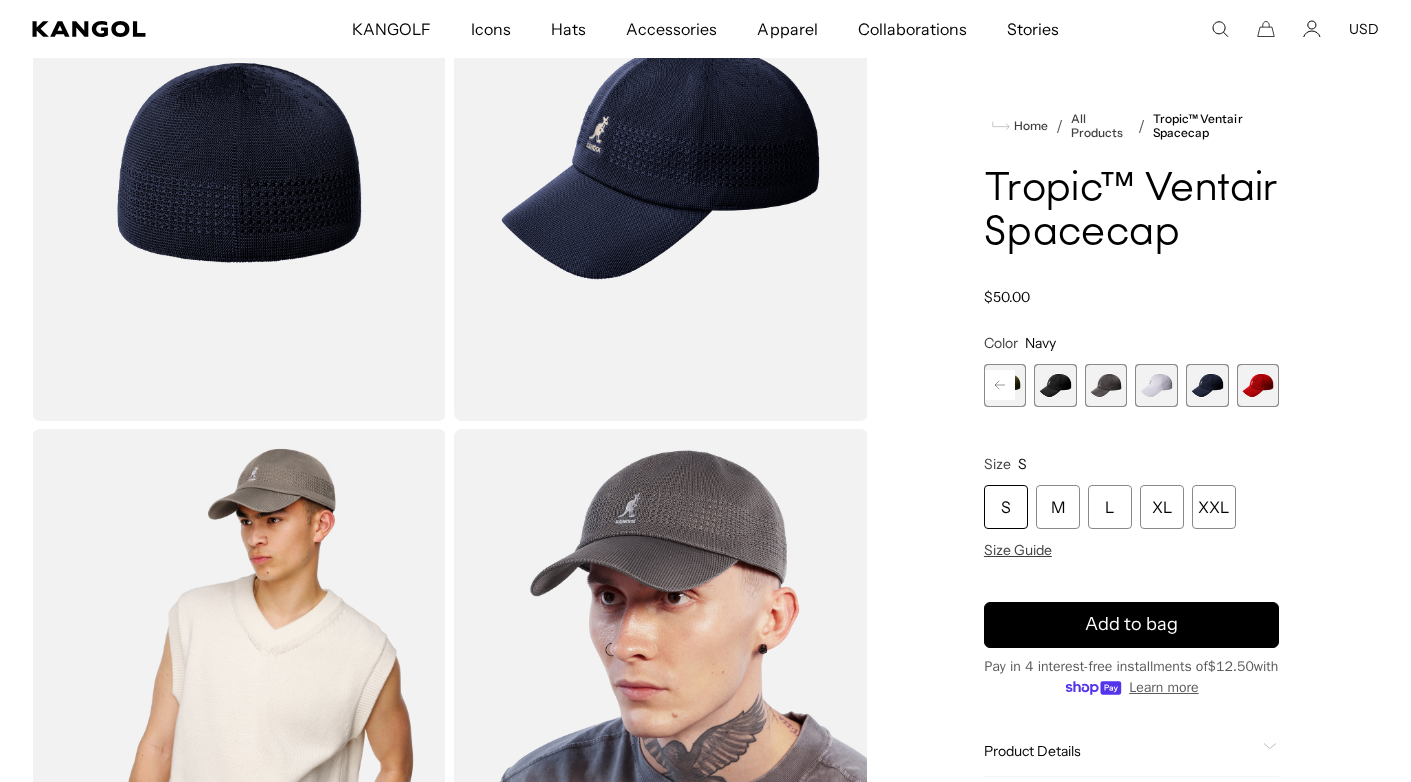 click at bounding box center [1156, 385] 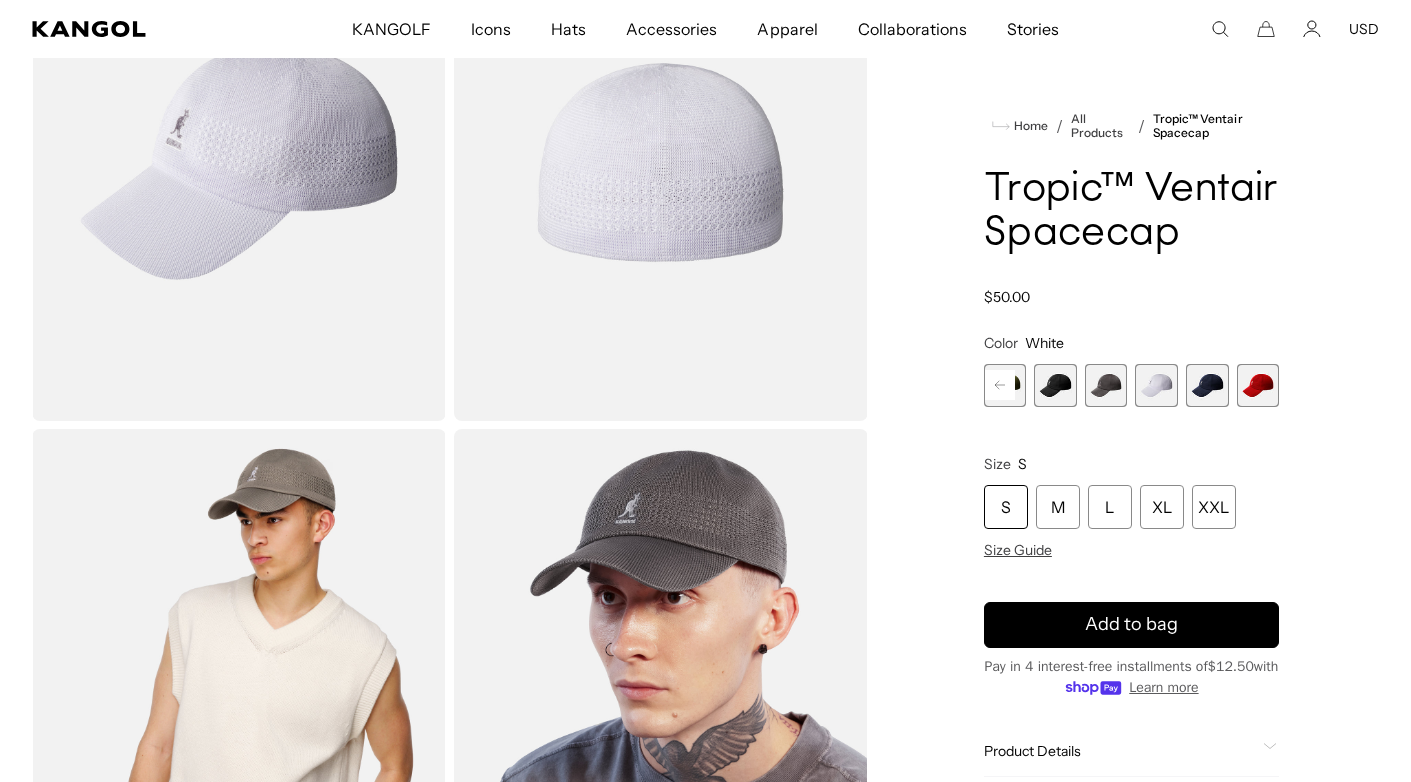 scroll, scrollTop: 0, scrollLeft: 412, axis: horizontal 